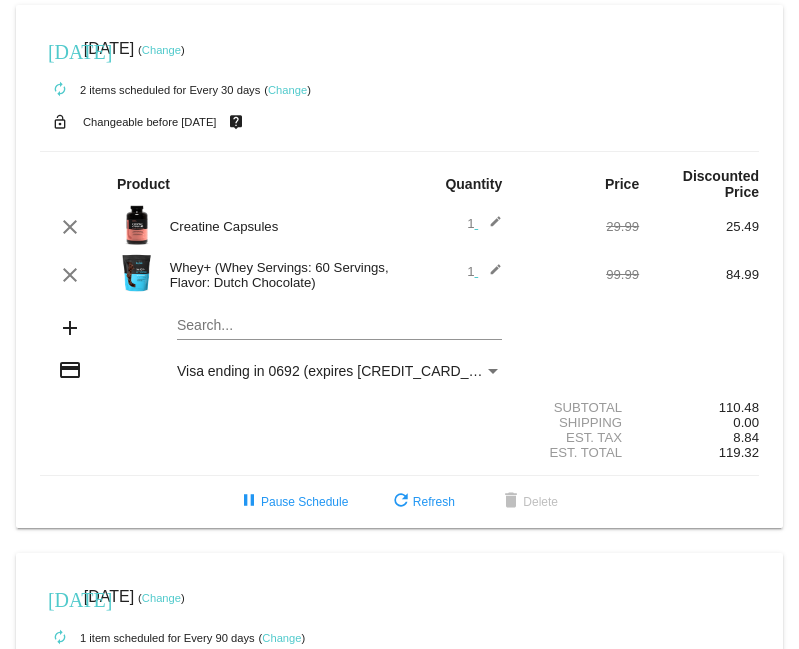scroll, scrollTop: 0, scrollLeft: 0, axis: both 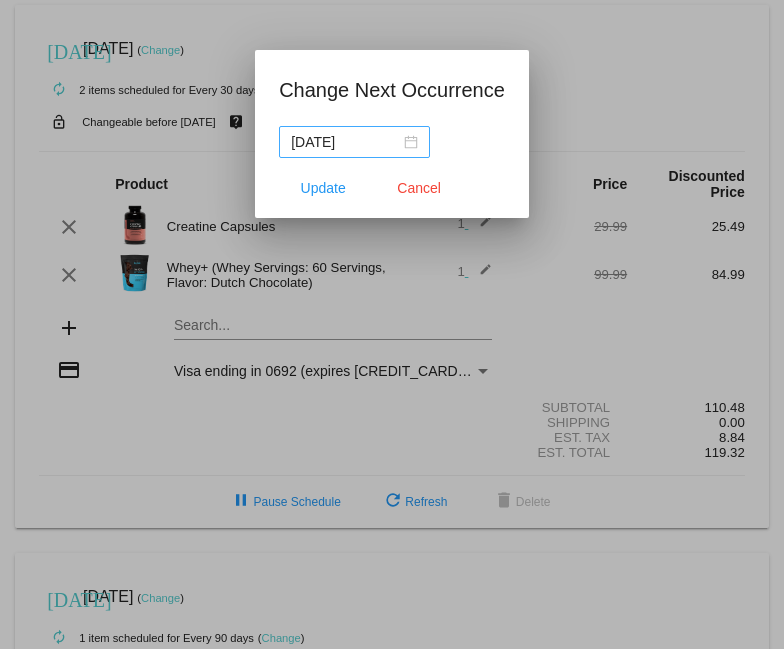 click on "2025-07-31" at bounding box center (354, 142) 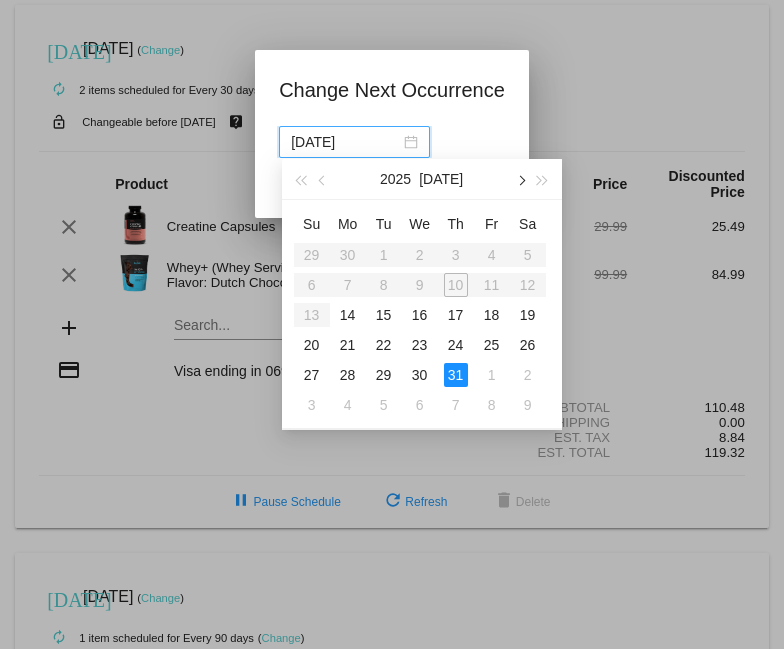 click at bounding box center [520, 181] 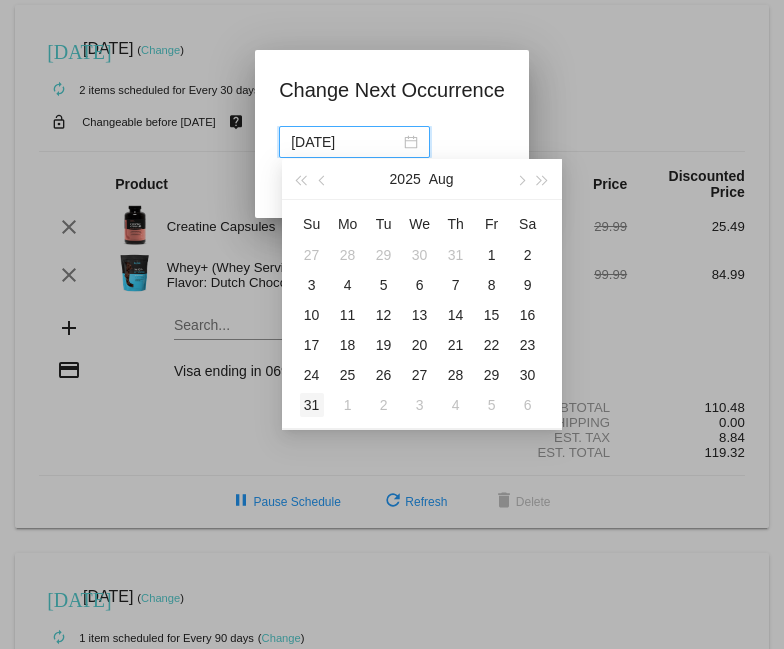 click on "31" at bounding box center (312, 405) 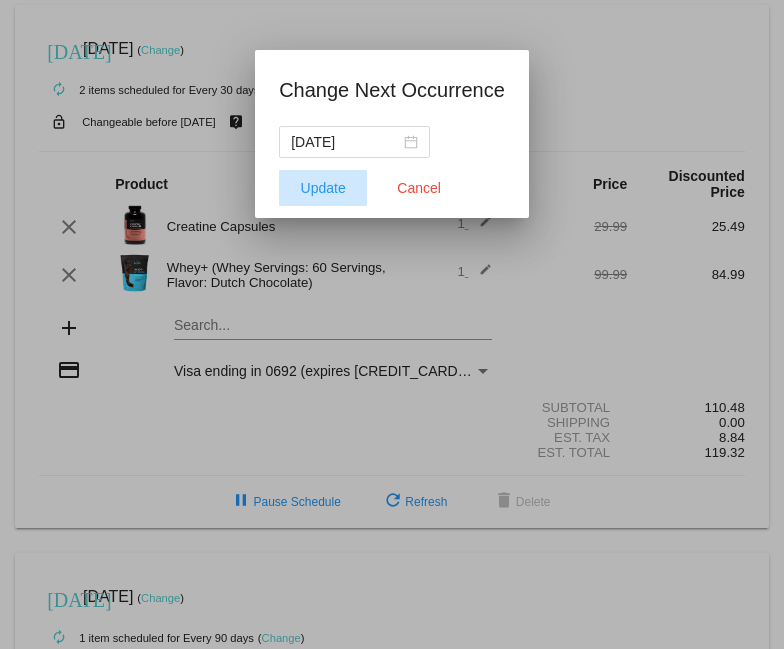 click on "Update" 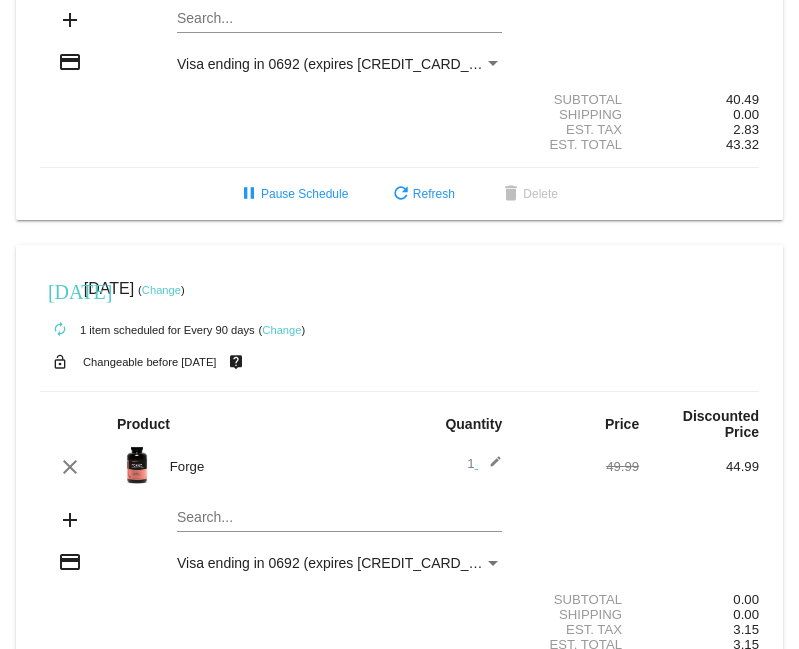 scroll, scrollTop: 869, scrollLeft: 0, axis: vertical 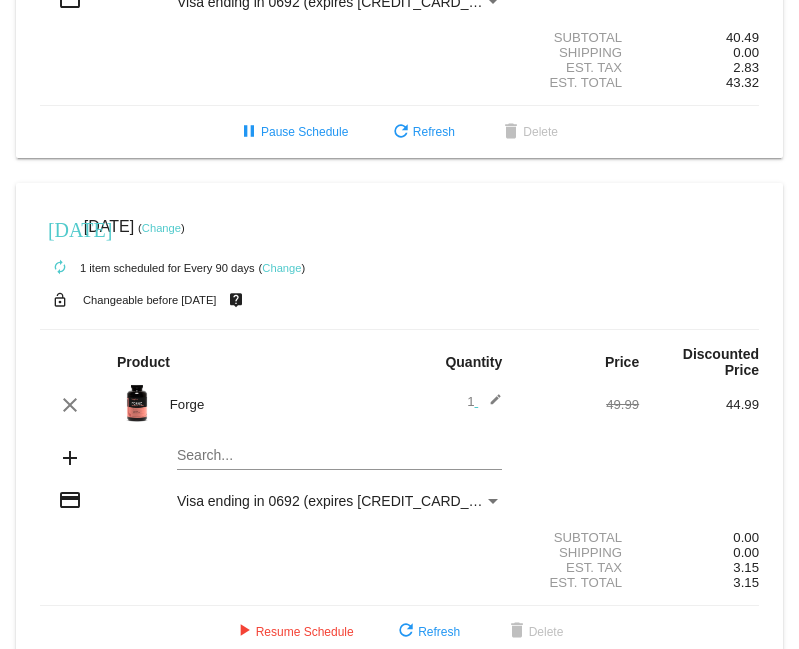 click 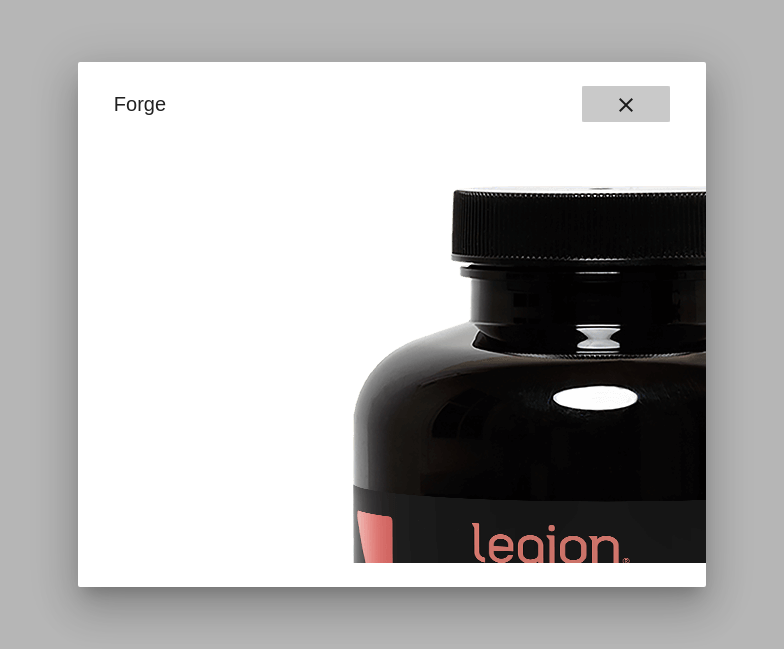 click on "close" at bounding box center (626, 105) 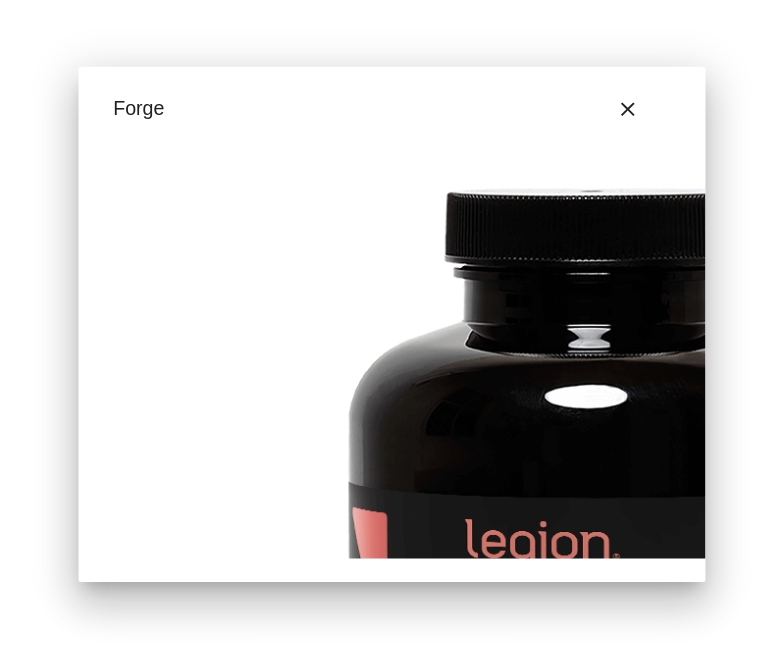 scroll, scrollTop: 869, scrollLeft: 0, axis: vertical 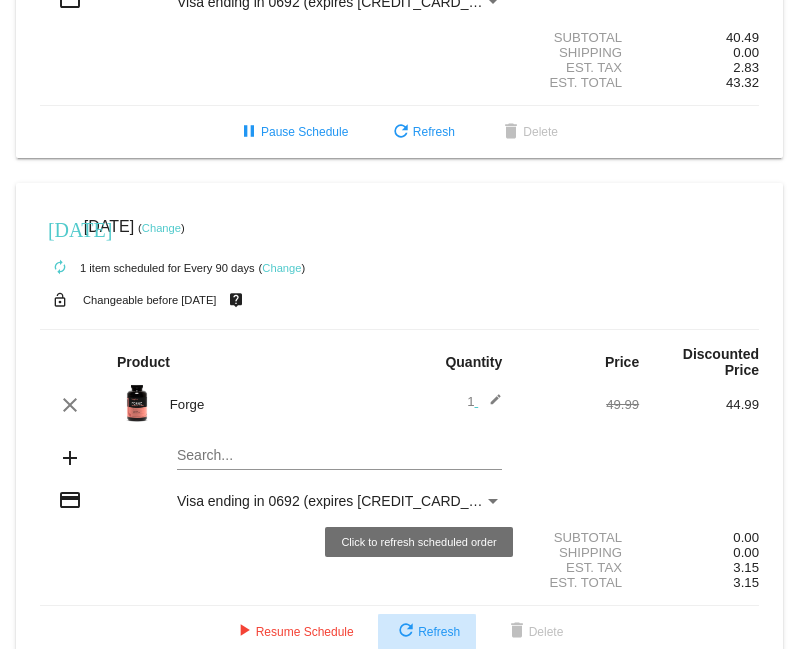 click on "refresh" 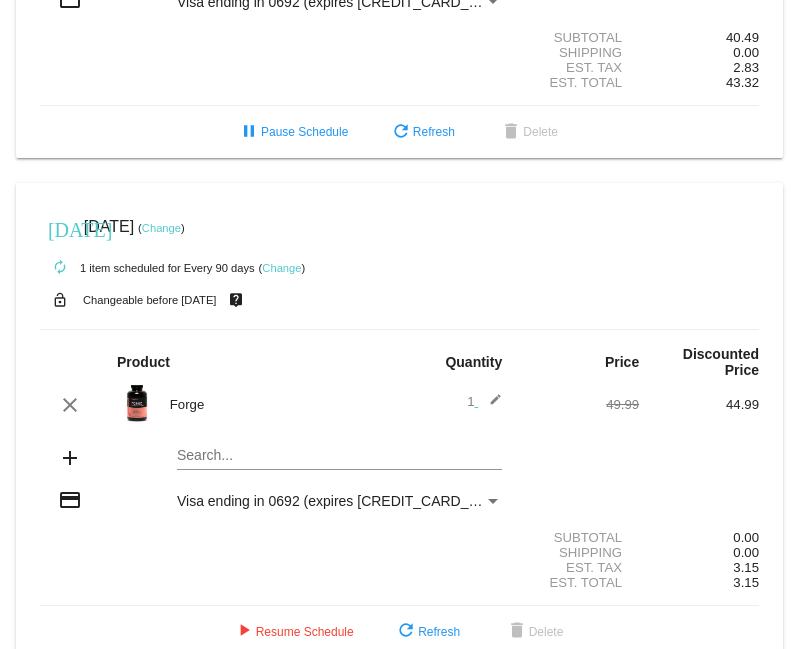 click on "Change" 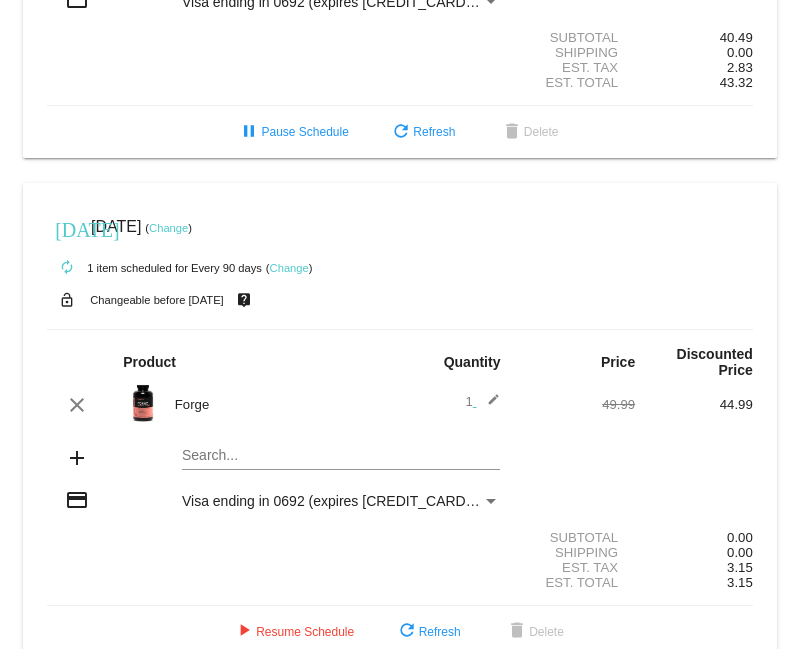 scroll, scrollTop: 902, scrollLeft: 0, axis: vertical 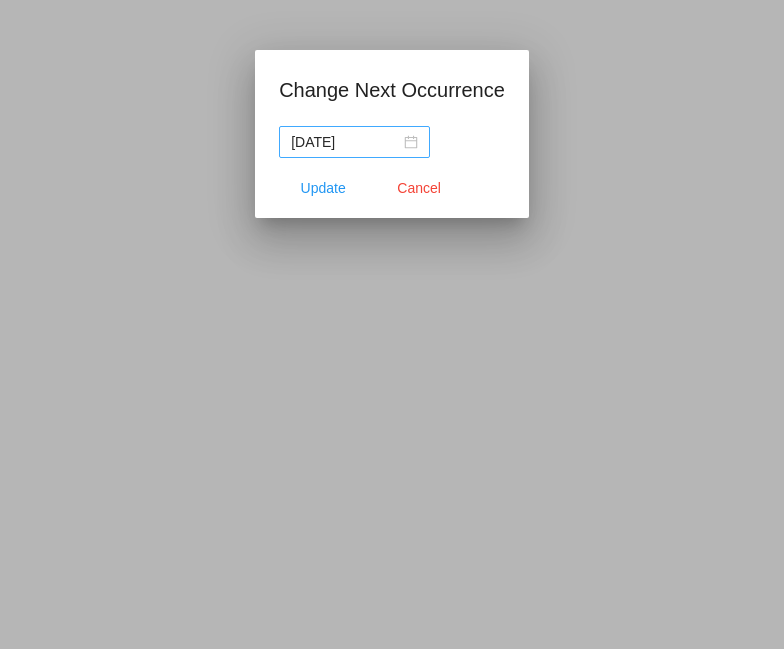 click on "2025-05-12" at bounding box center [354, 142] 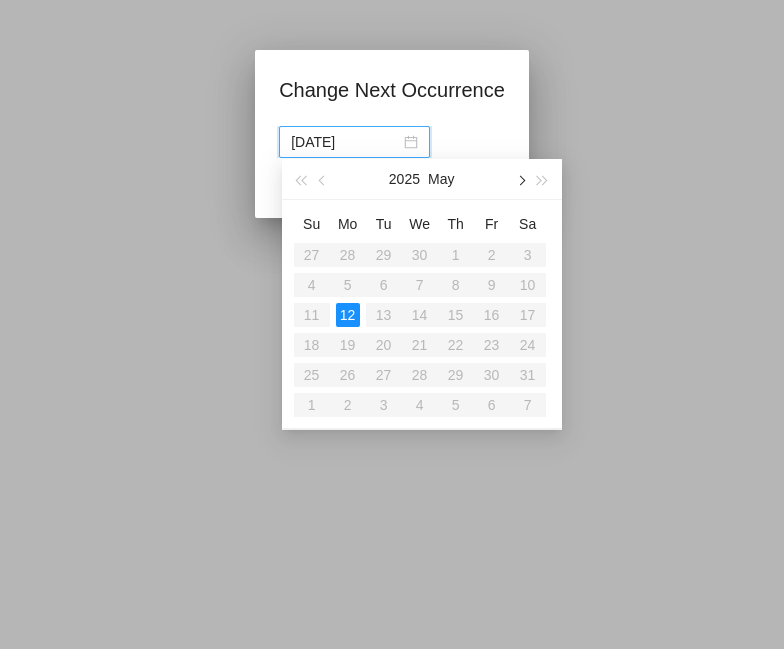 click at bounding box center [520, 181] 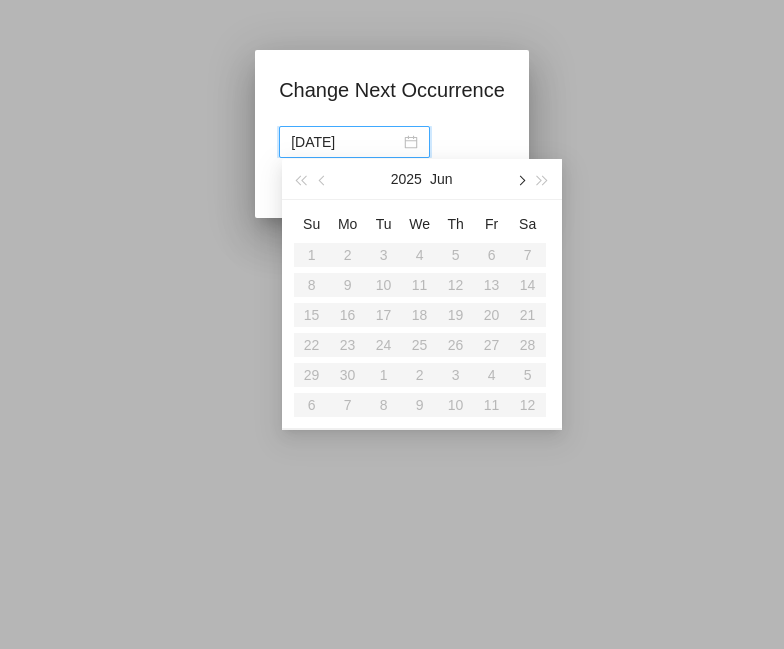 click at bounding box center (520, 181) 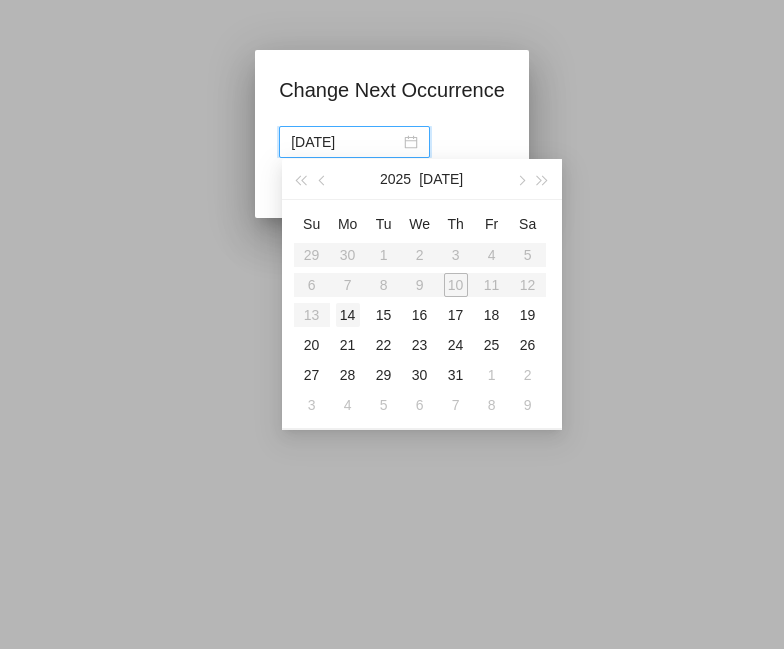 click on "14" at bounding box center [348, 315] 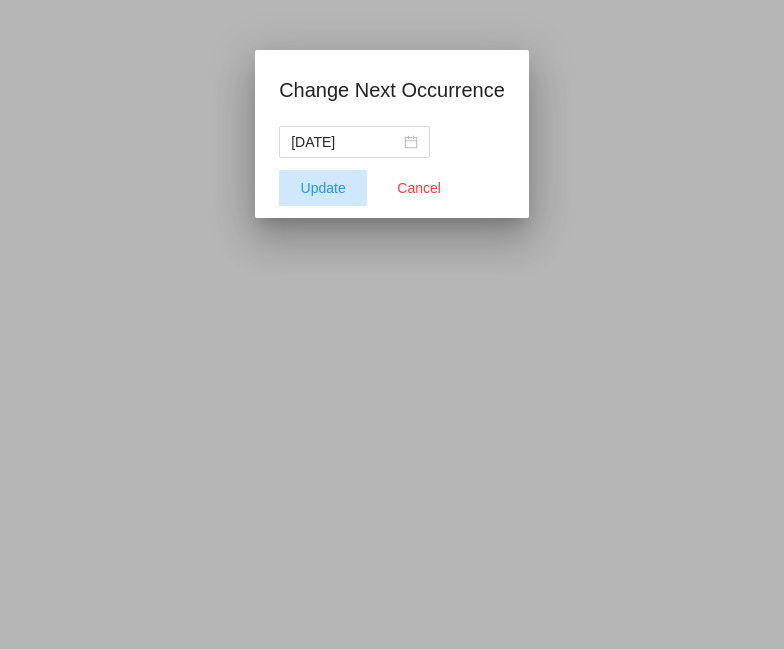 click on "Update" 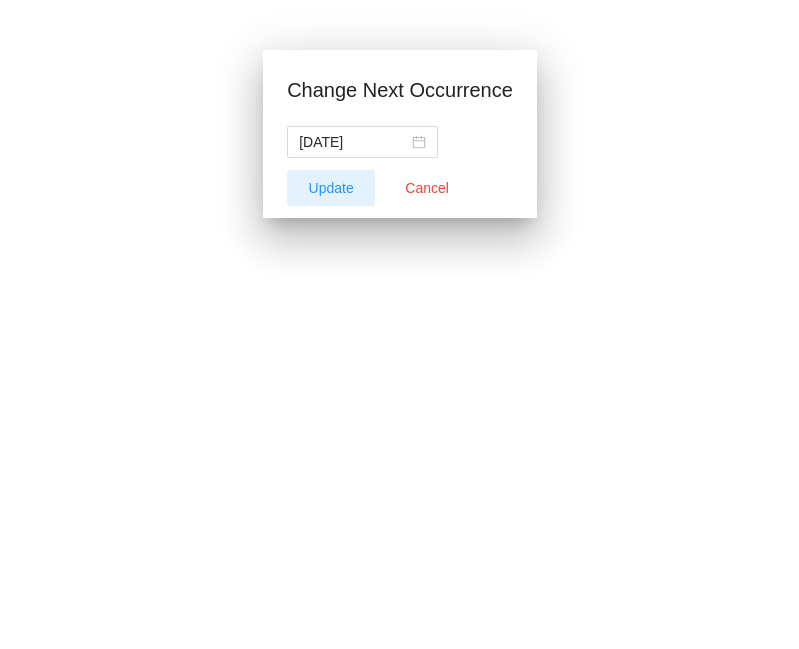 scroll, scrollTop: 869, scrollLeft: 0, axis: vertical 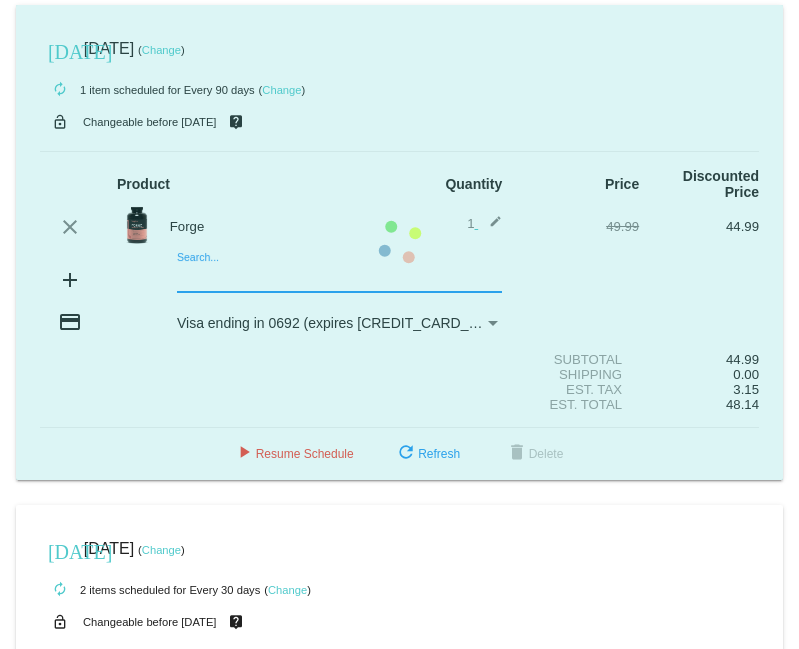 click on "[DATE]
[DATE]
( Change )
autorenew
1
item
scheduled for Every 90 days
( Change )
lock_open
Changeable before [DATE]
live_help
Product
Quantity
Price
Discounted Price
clear" 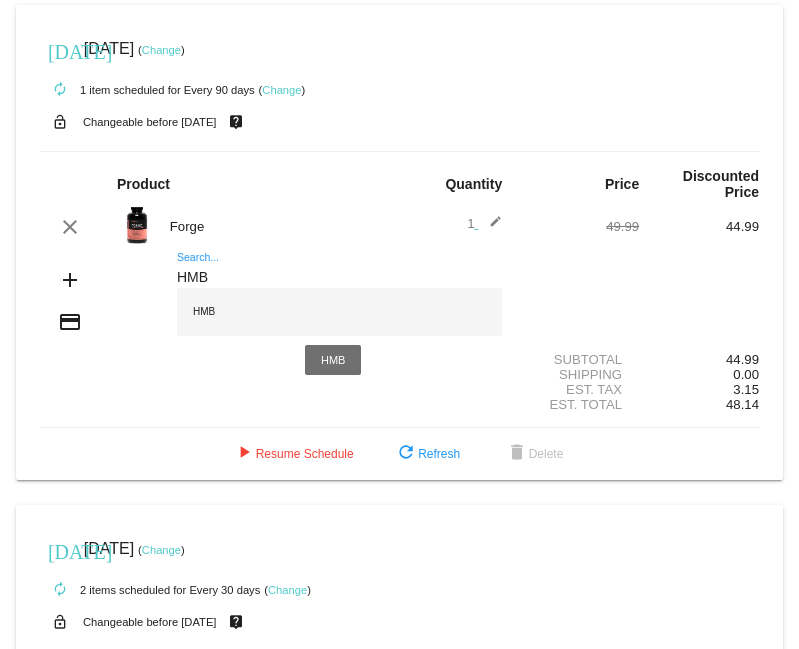 type on "HMB" 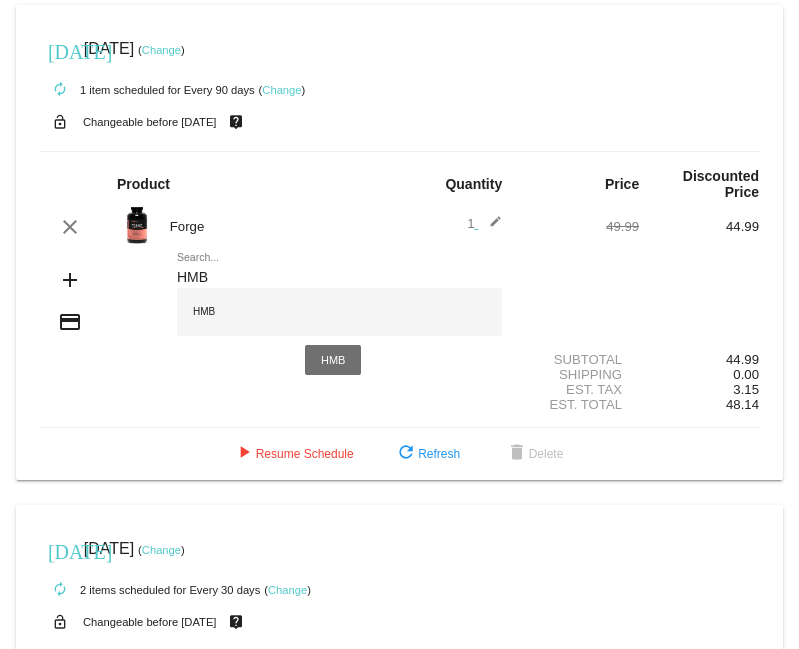click on "HMB" 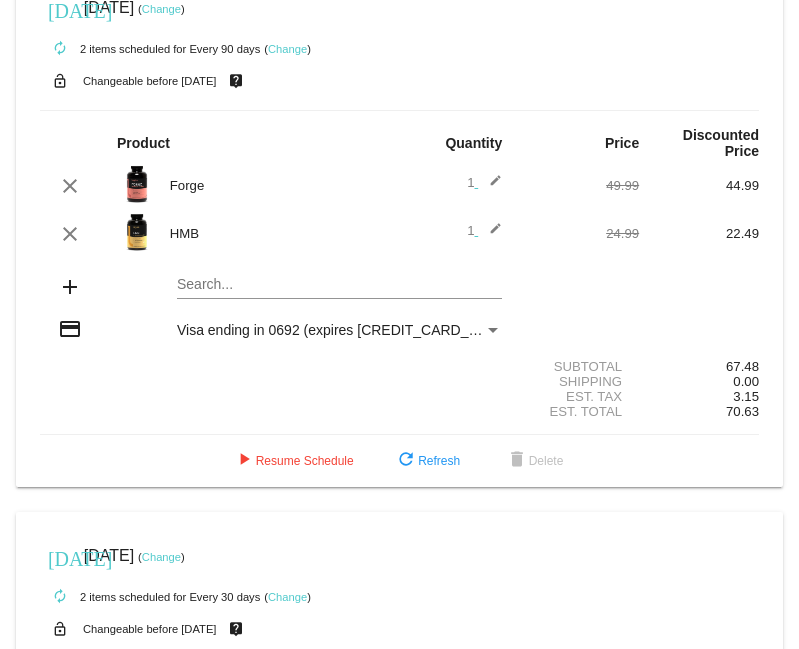 scroll, scrollTop: 0, scrollLeft: 0, axis: both 